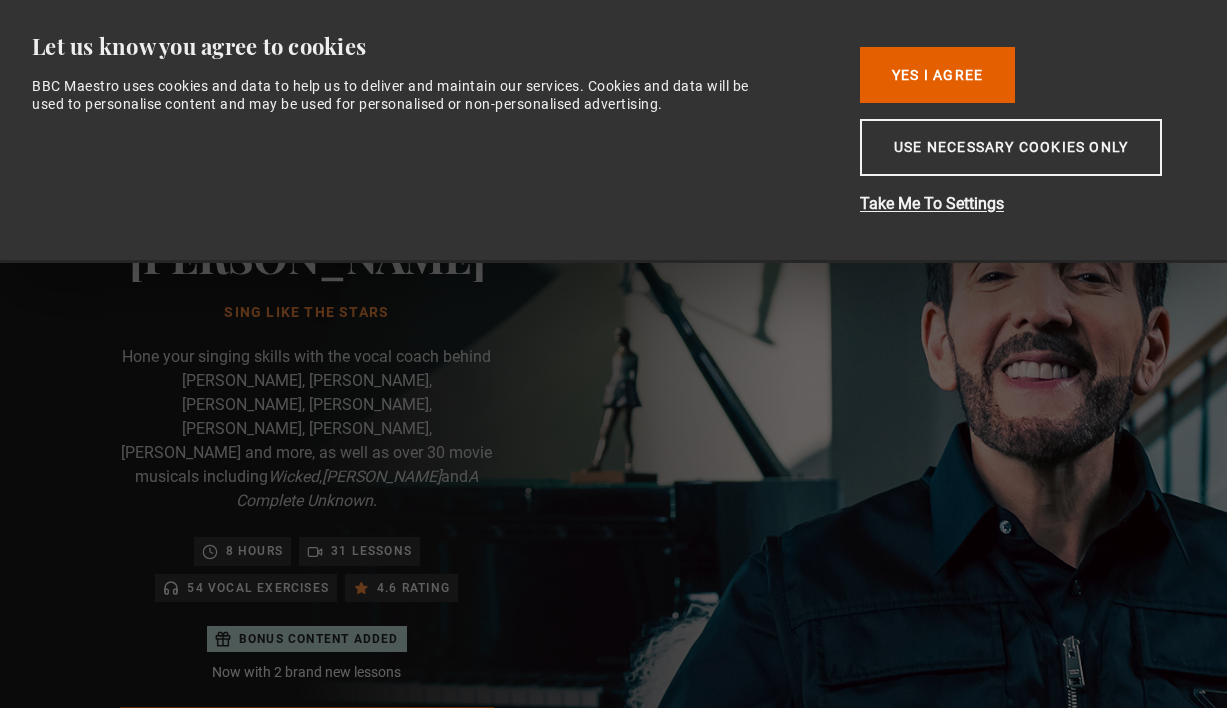 scroll, scrollTop: 0, scrollLeft: 0, axis: both 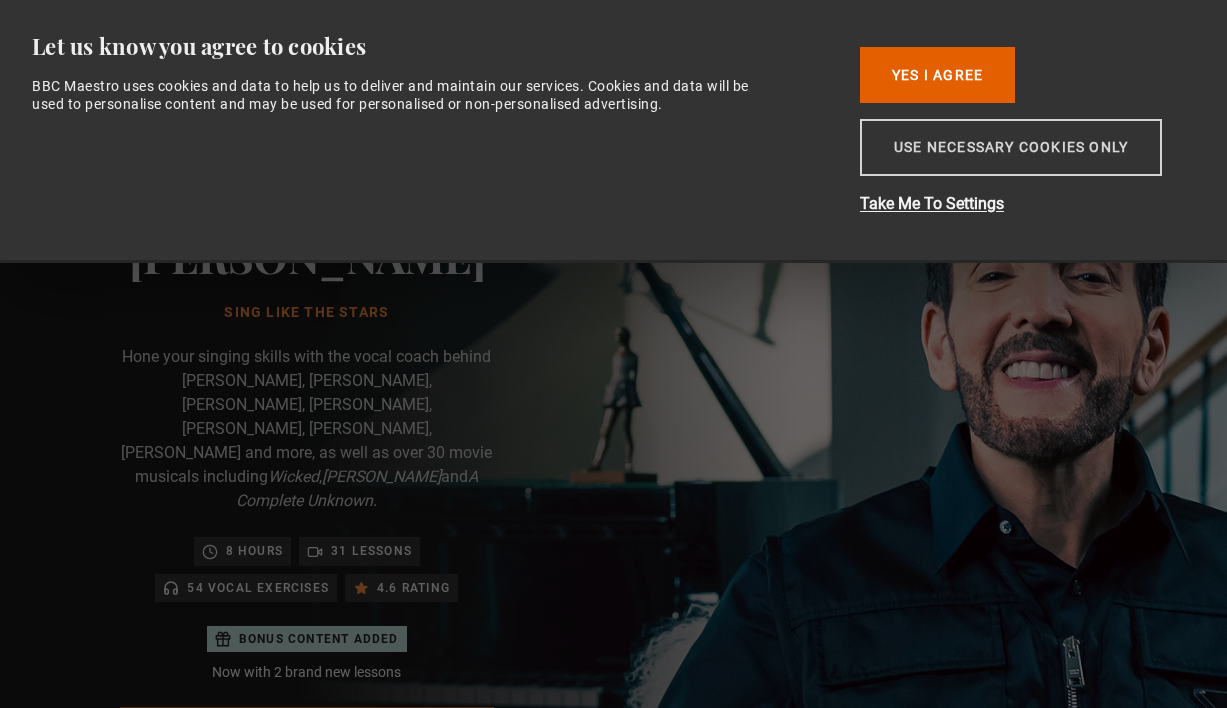 click on "Use necessary cookies only" at bounding box center [1011, 147] 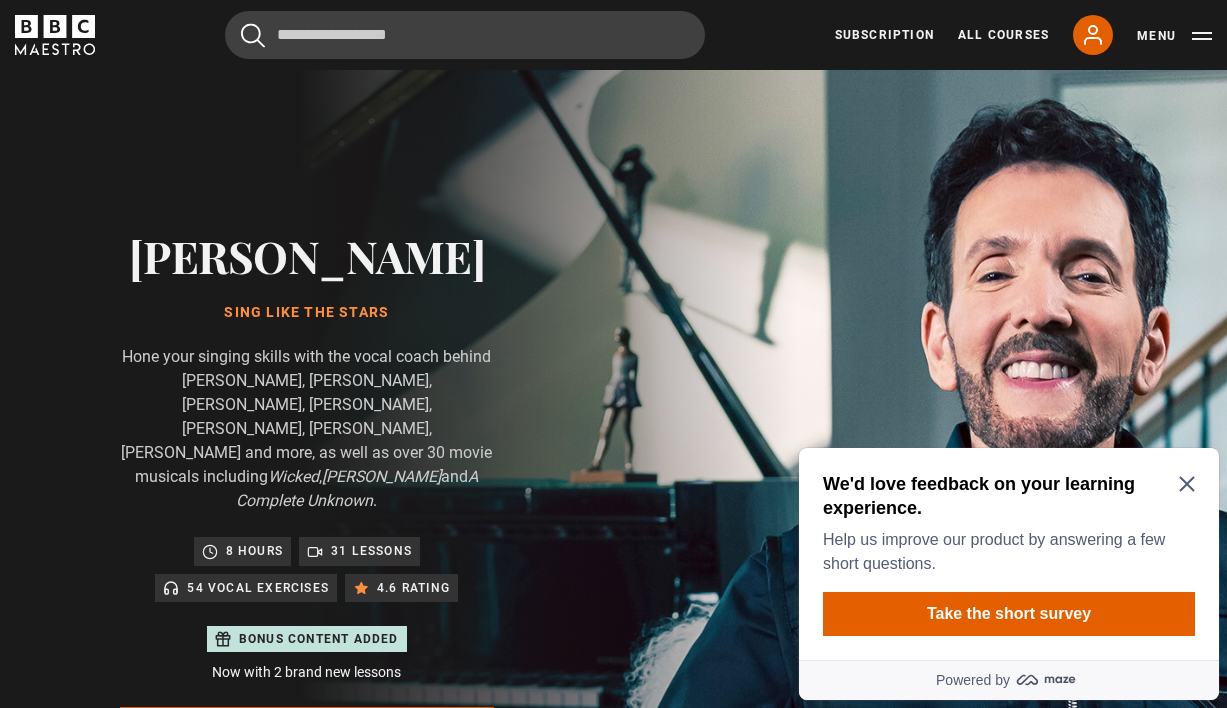 scroll, scrollTop: 955, scrollLeft: 0, axis: vertical 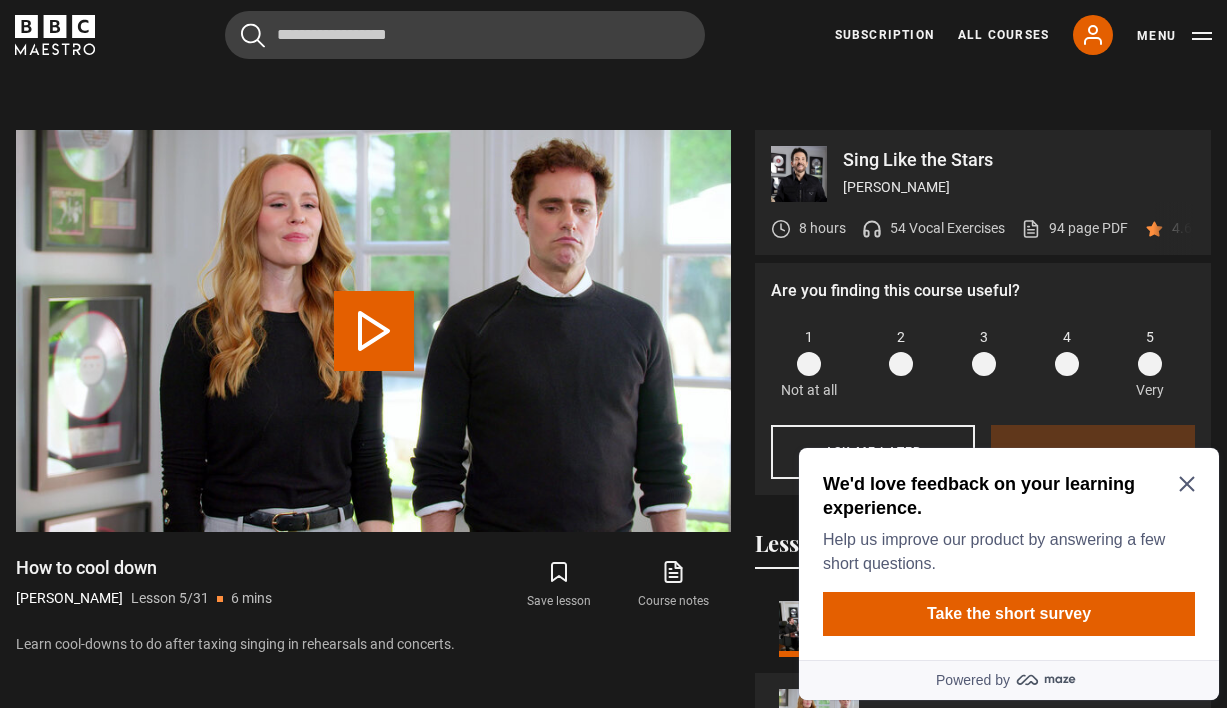 click 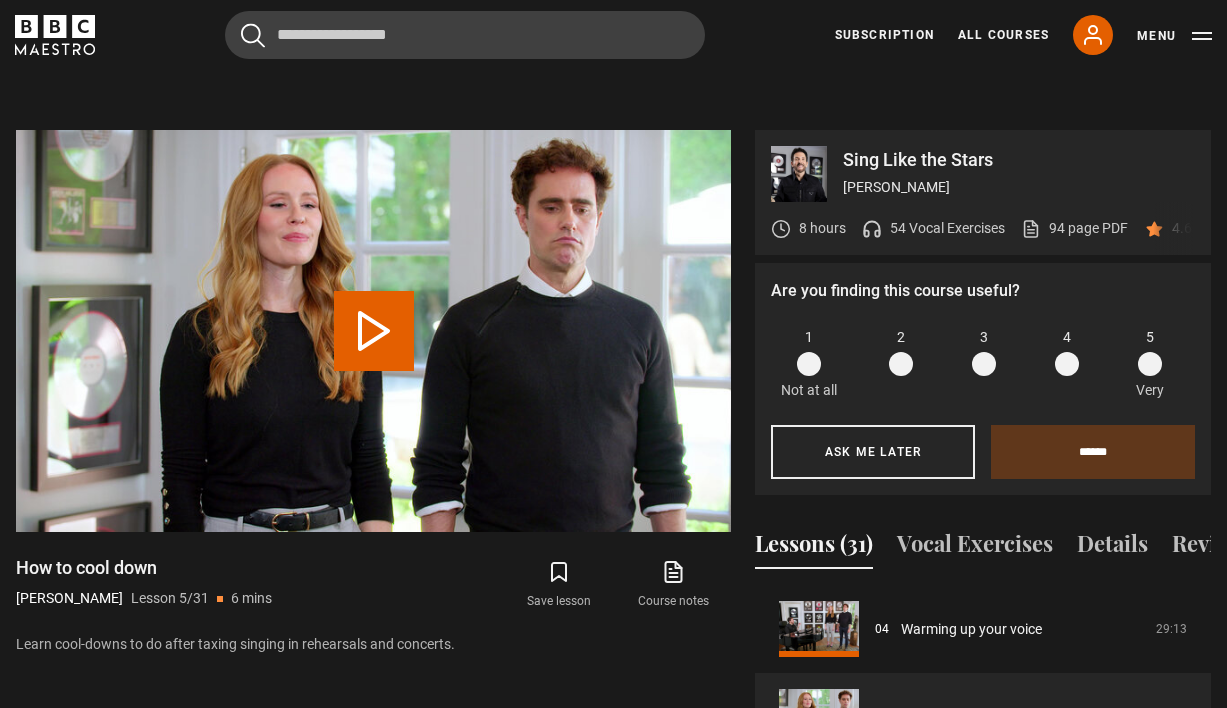 click on "54 Vocal Exercises" at bounding box center (947, 228) 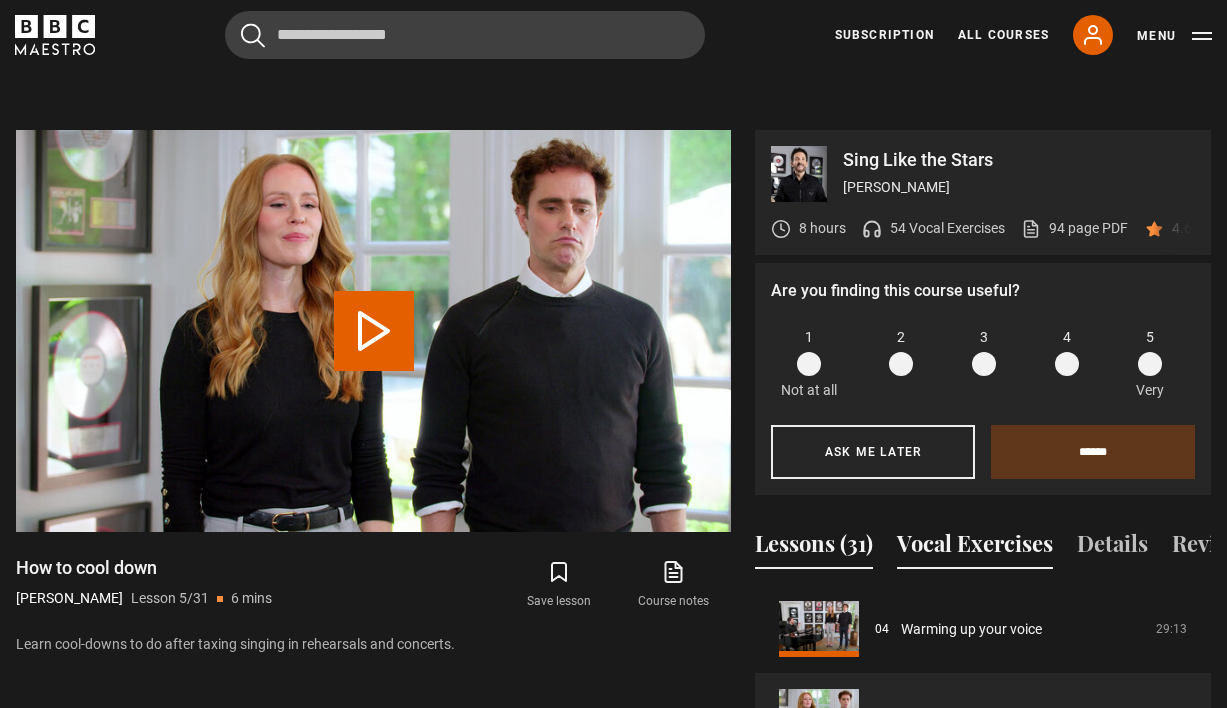 click on "Vocal Exercises" at bounding box center (975, 548) 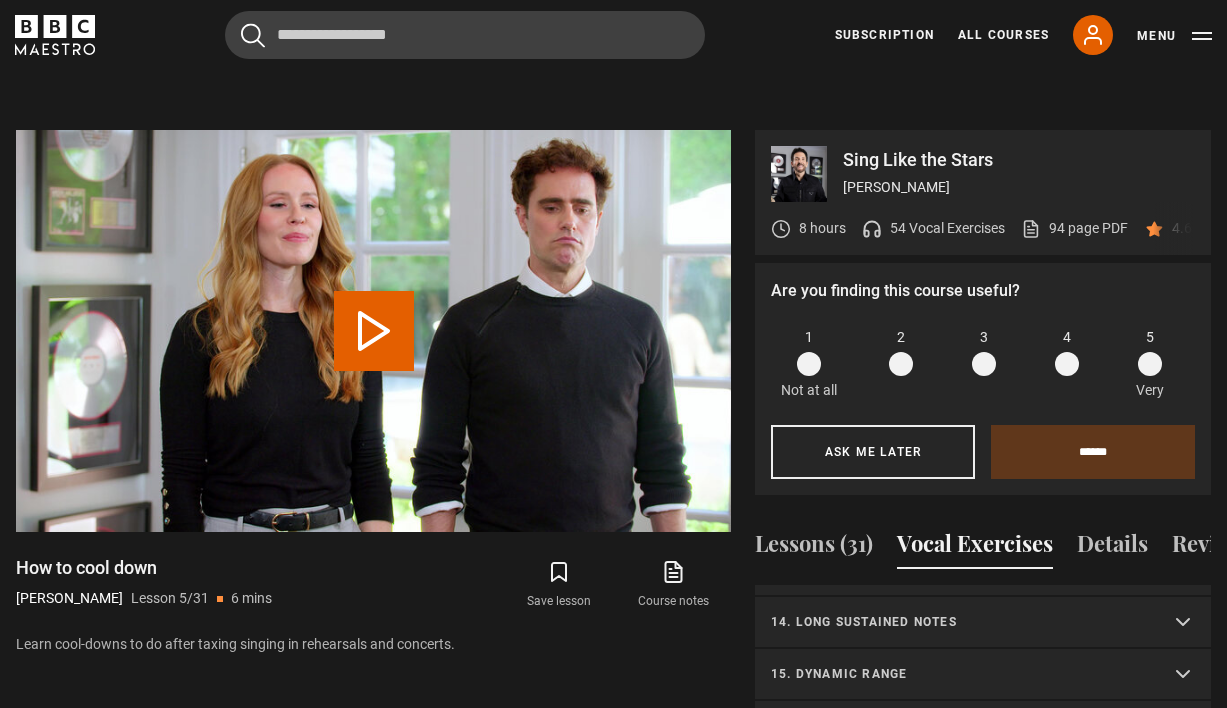 scroll, scrollTop: 664, scrollLeft: 0, axis: vertical 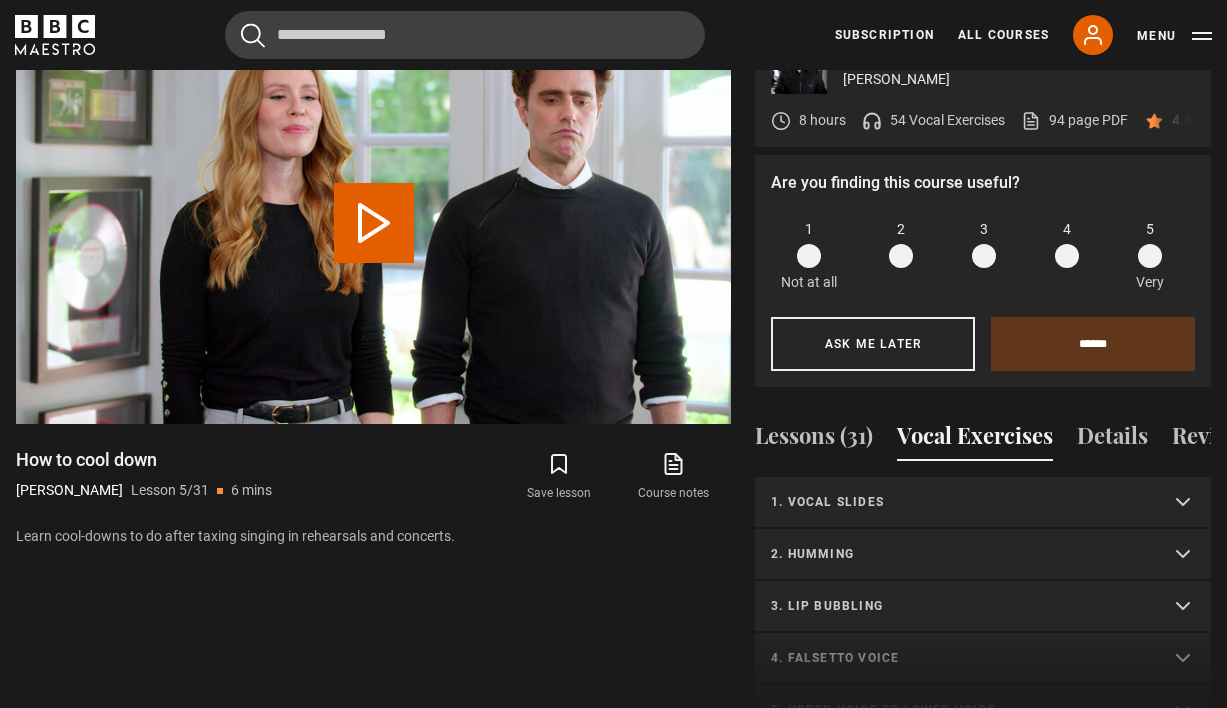 click on "1. Vocal slides" at bounding box center [983, 503] 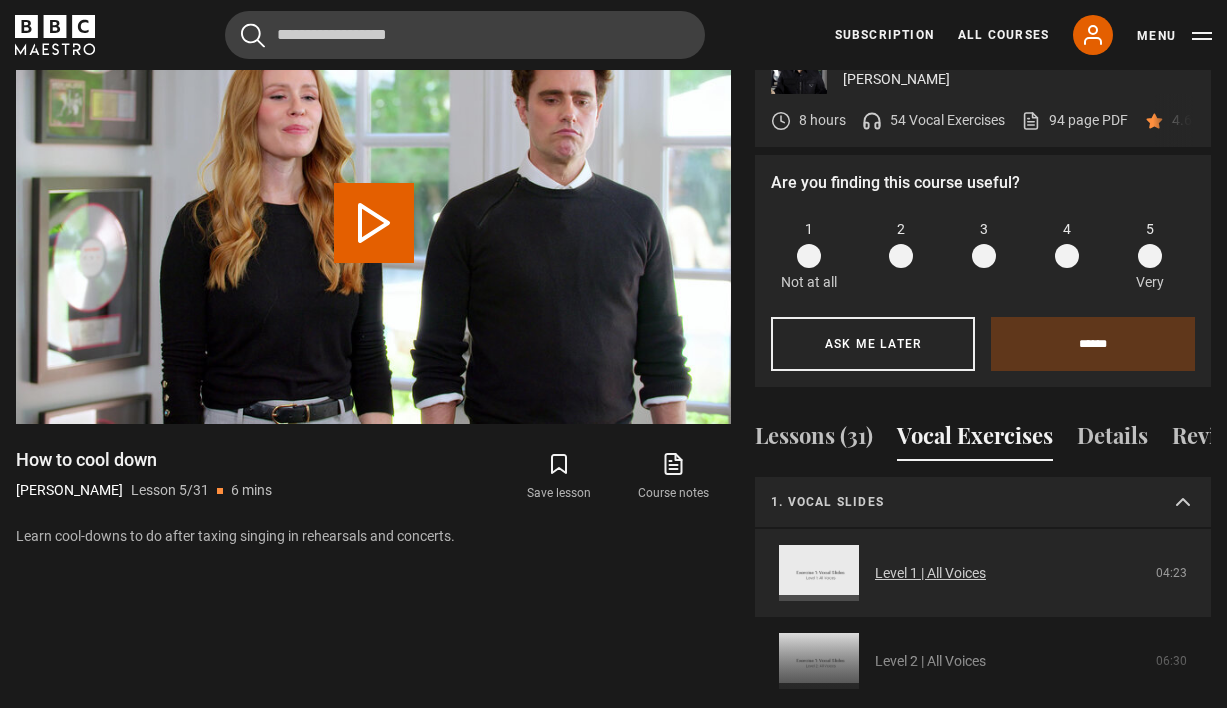 scroll, scrollTop: 0, scrollLeft: 0, axis: both 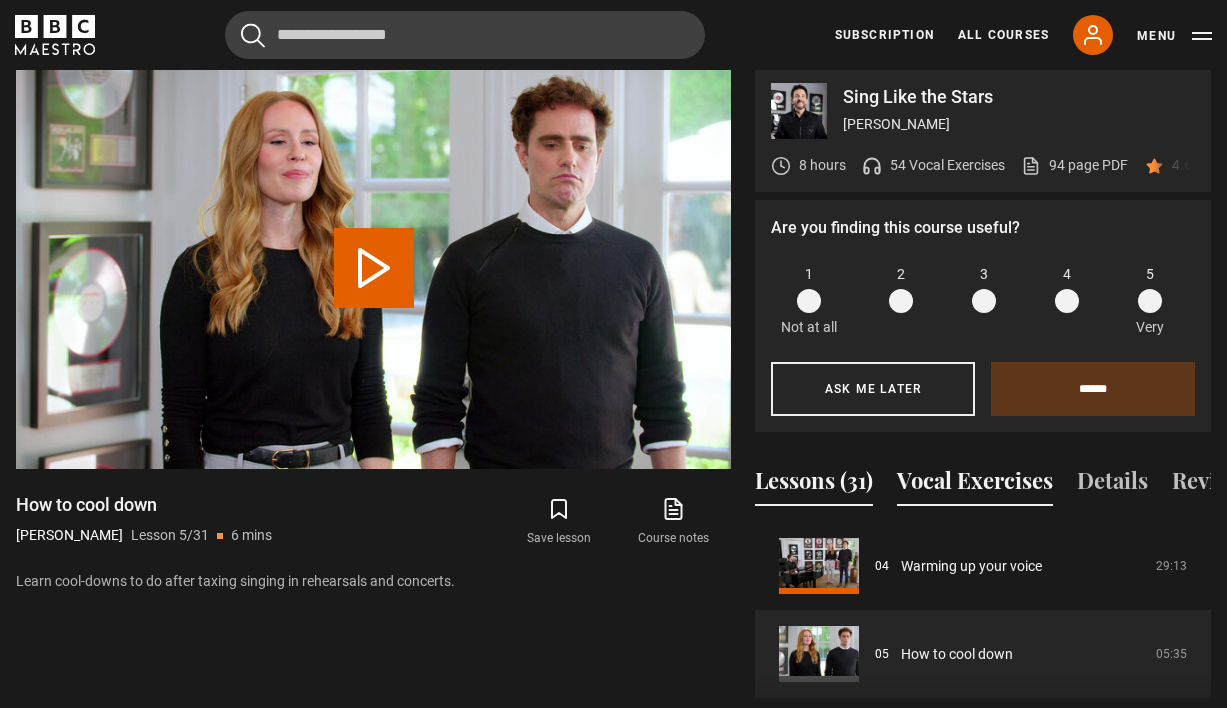click on "Vocal Exercises" at bounding box center (975, 485) 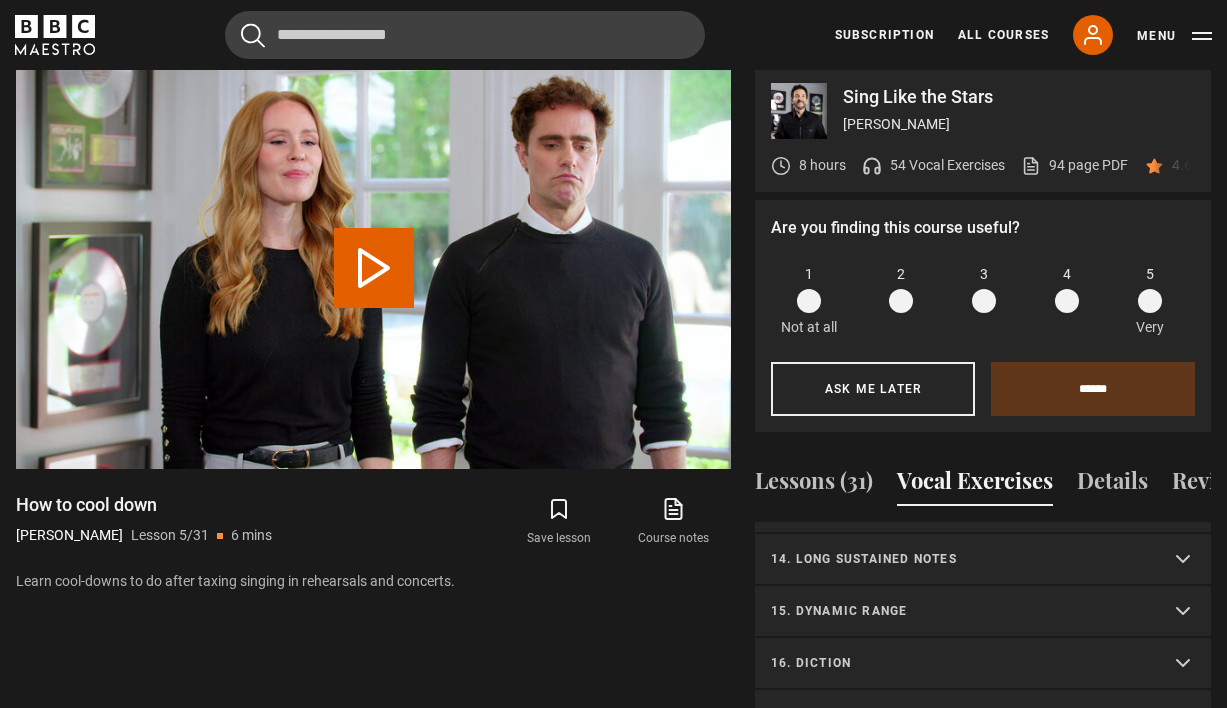 scroll, scrollTop: 664, scrollLeft: 0, axis: vertical 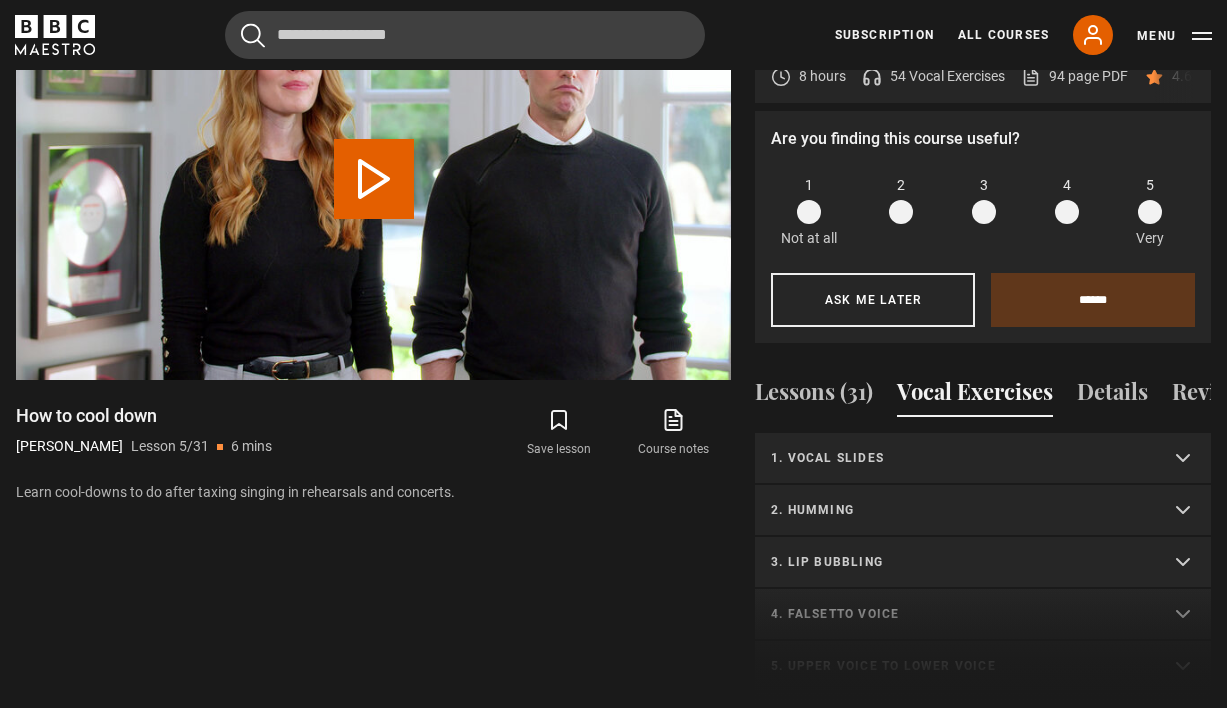 click on "1. Vocal slides" at bounding box center (983, 459) 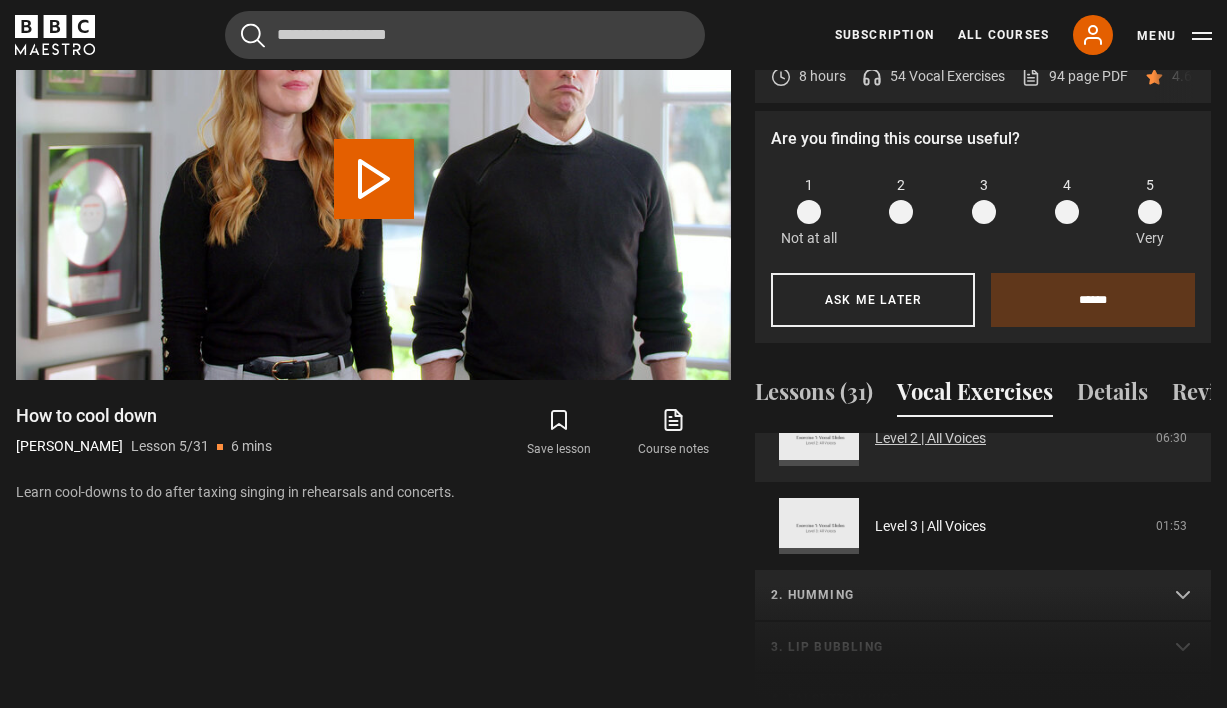 scroll, scrollTop: -7, scrollLeft: 0, axis: vertical 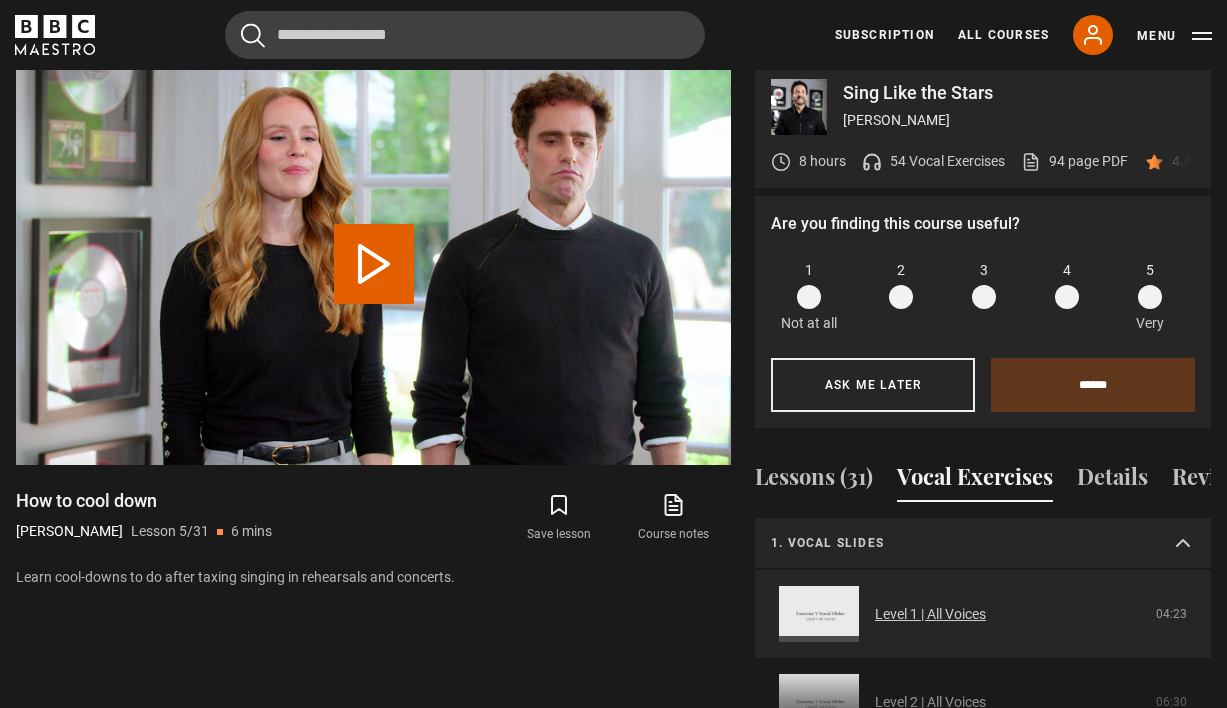 click on "Level 1 | All Voices" at bounding box center (930, 614) 